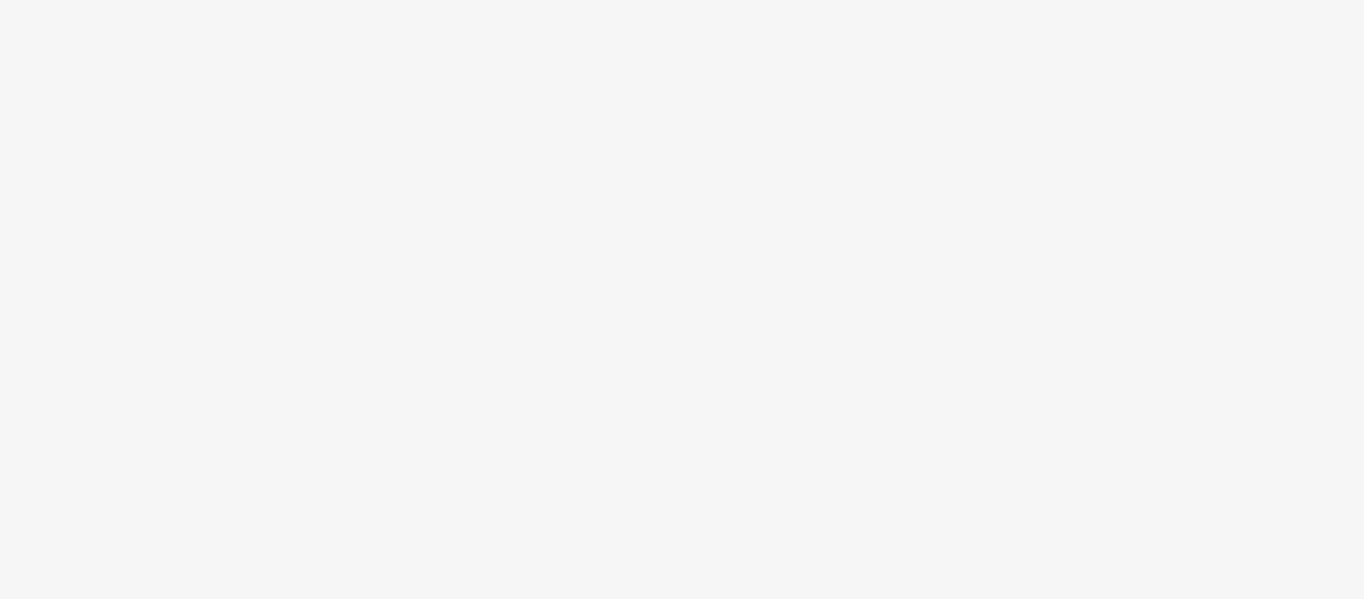 scroll, scrollTop: 0, scrollLeft: 0, axis: both 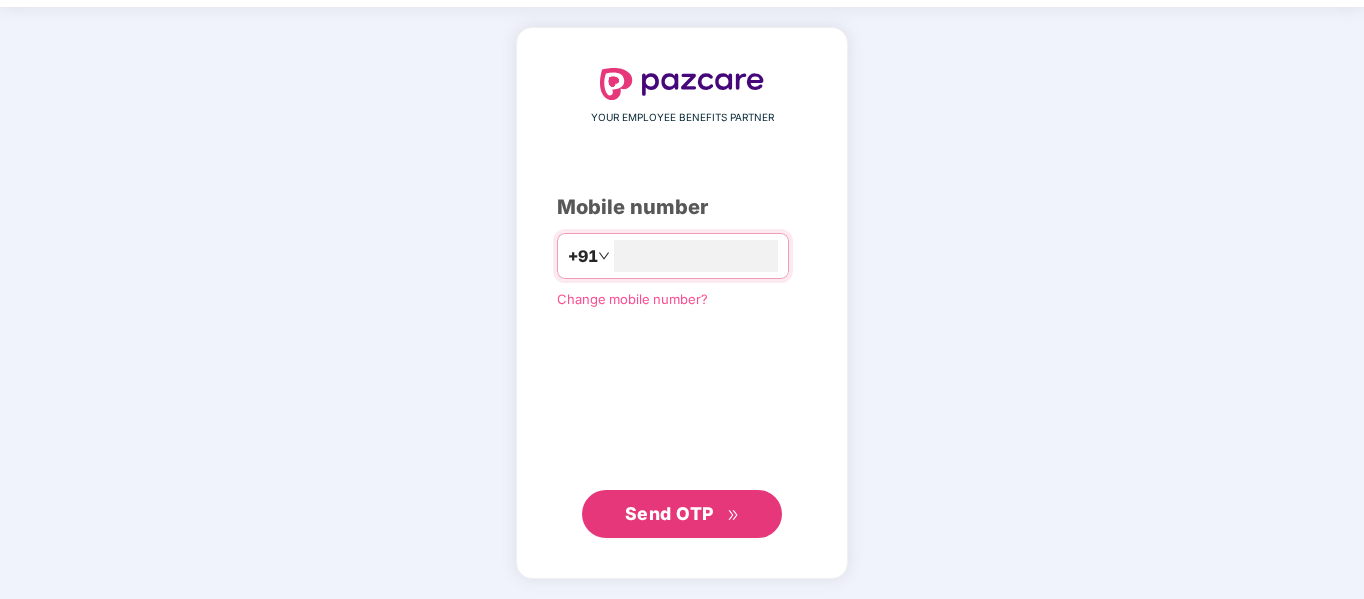 type on "**********" 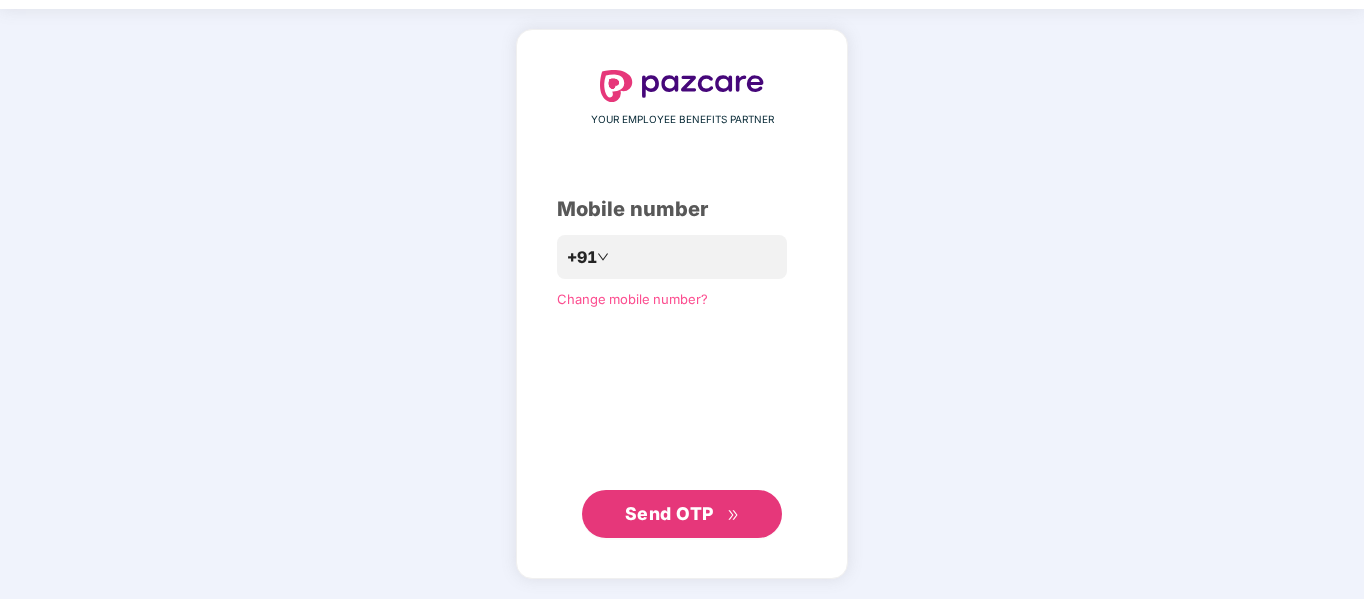 scroll, scrollTop: 63, scrollLeft: 0, axis: vertical 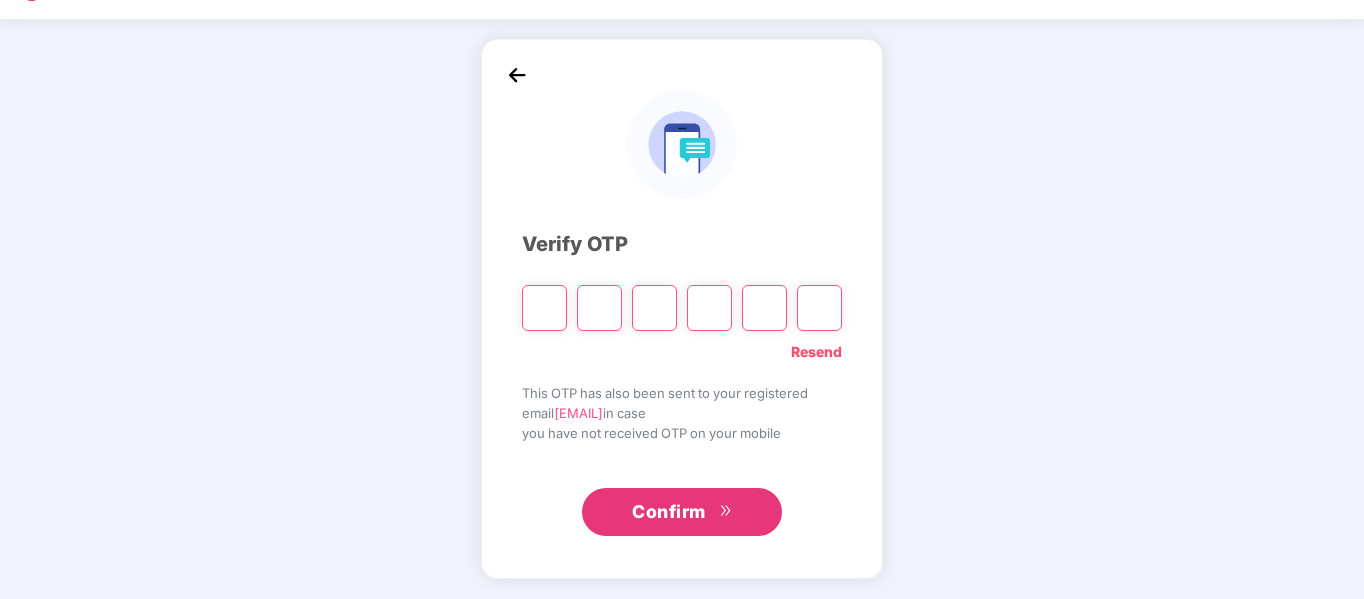 paste on "*" 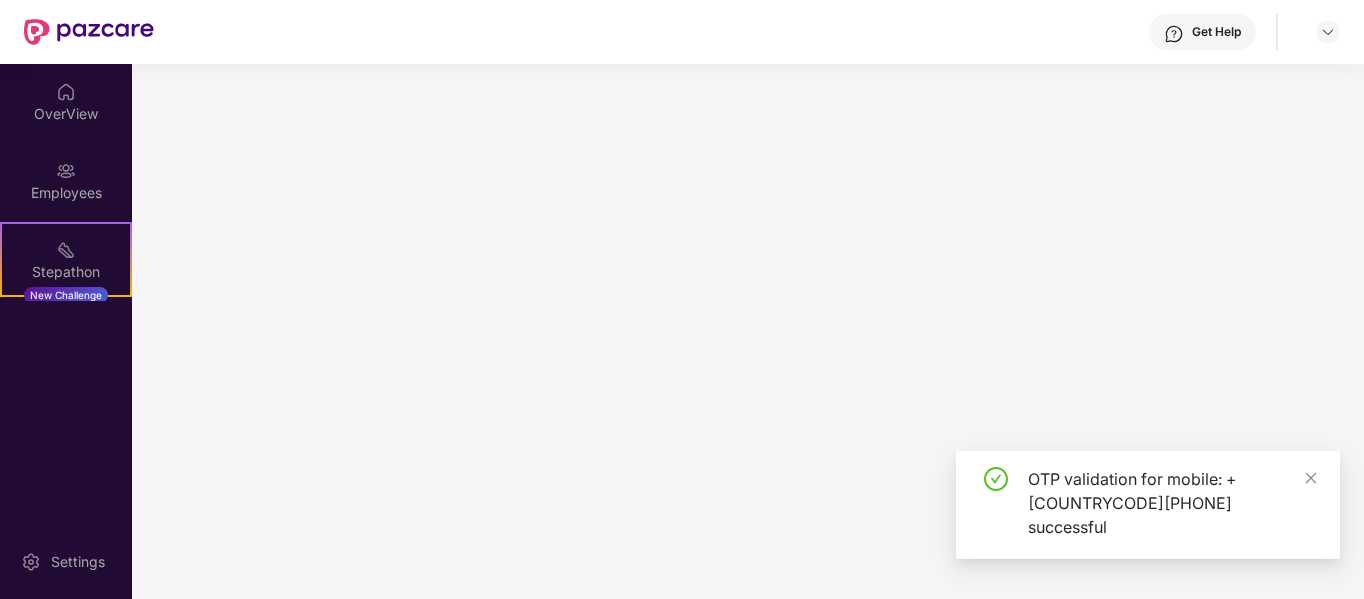 scroll, scrollTop: 0, scrollLeft: 0, axis: both 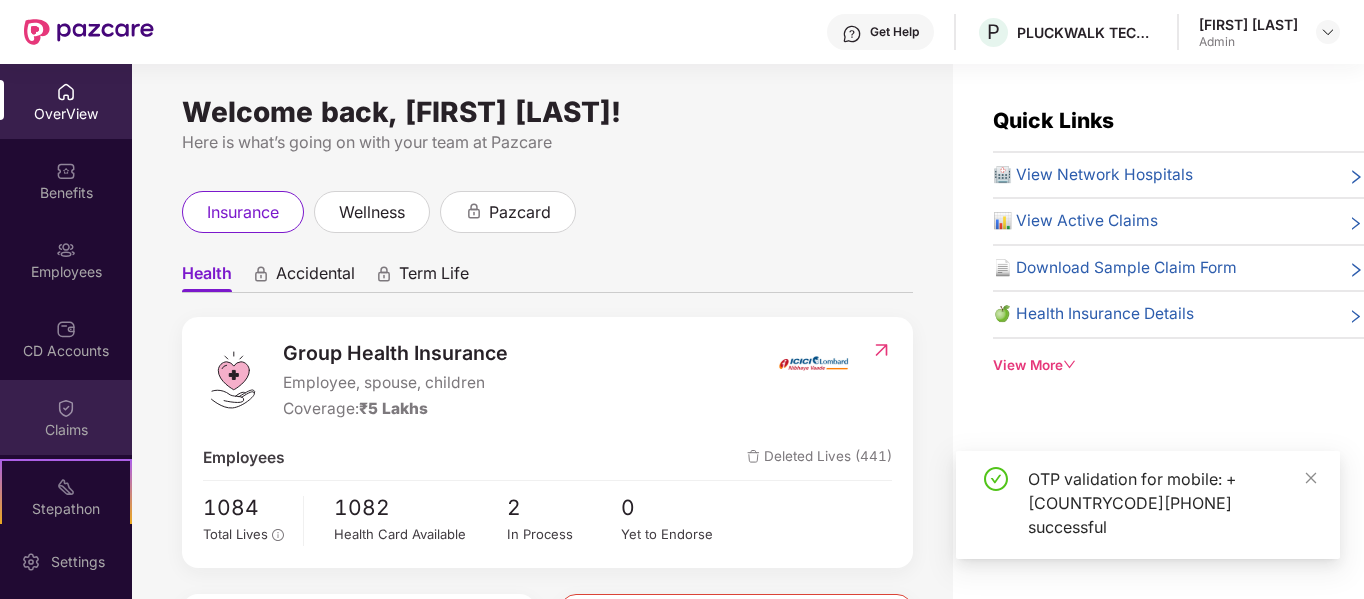 click on "Claims" at bounding box center [66, 430] 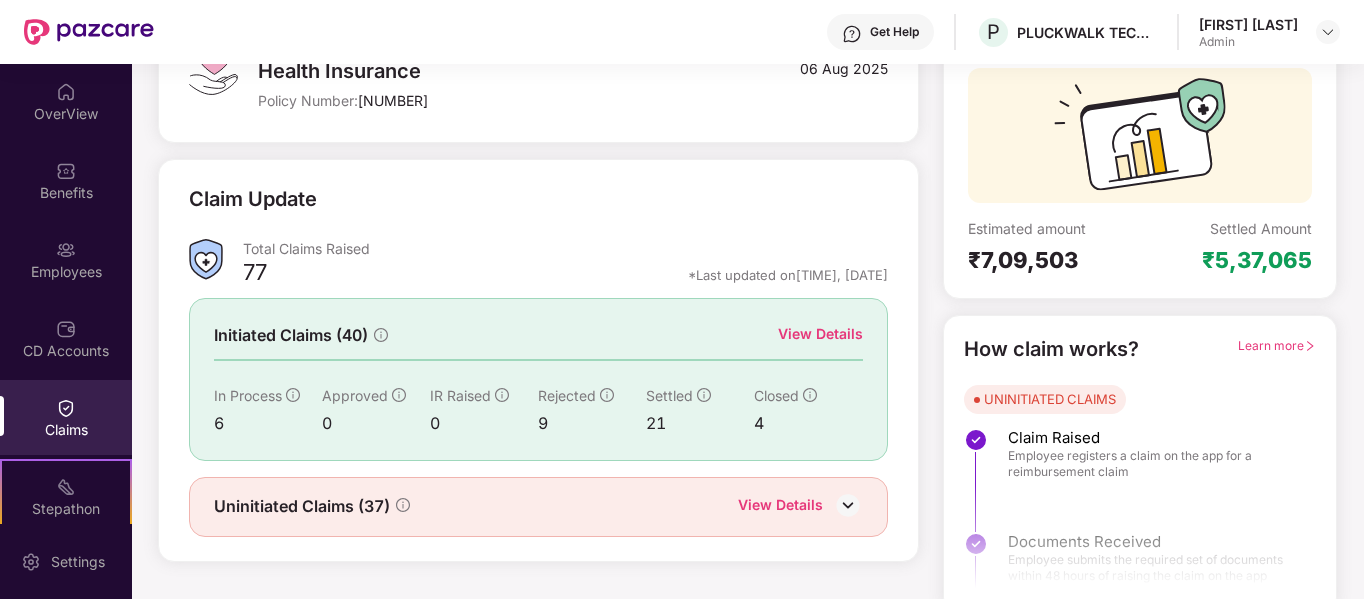 scroll, scrollTop: 170, scrollLeft: 0, axis: vertical 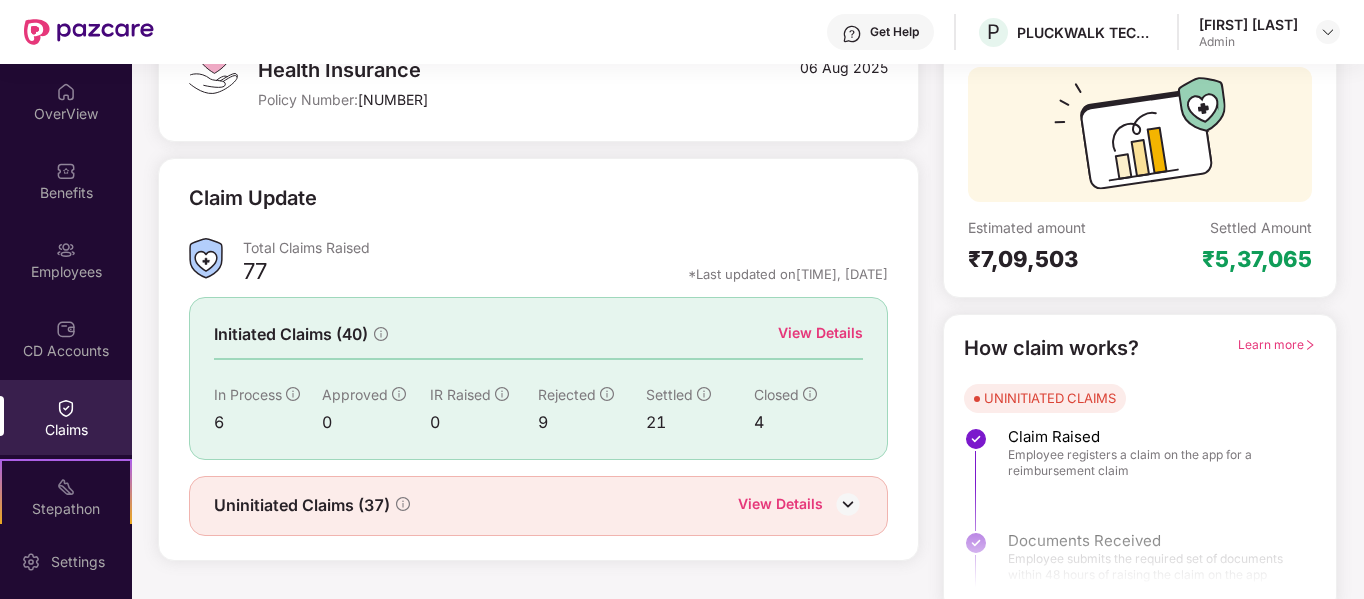 click on "View Details" at bounding box center (820, 333) 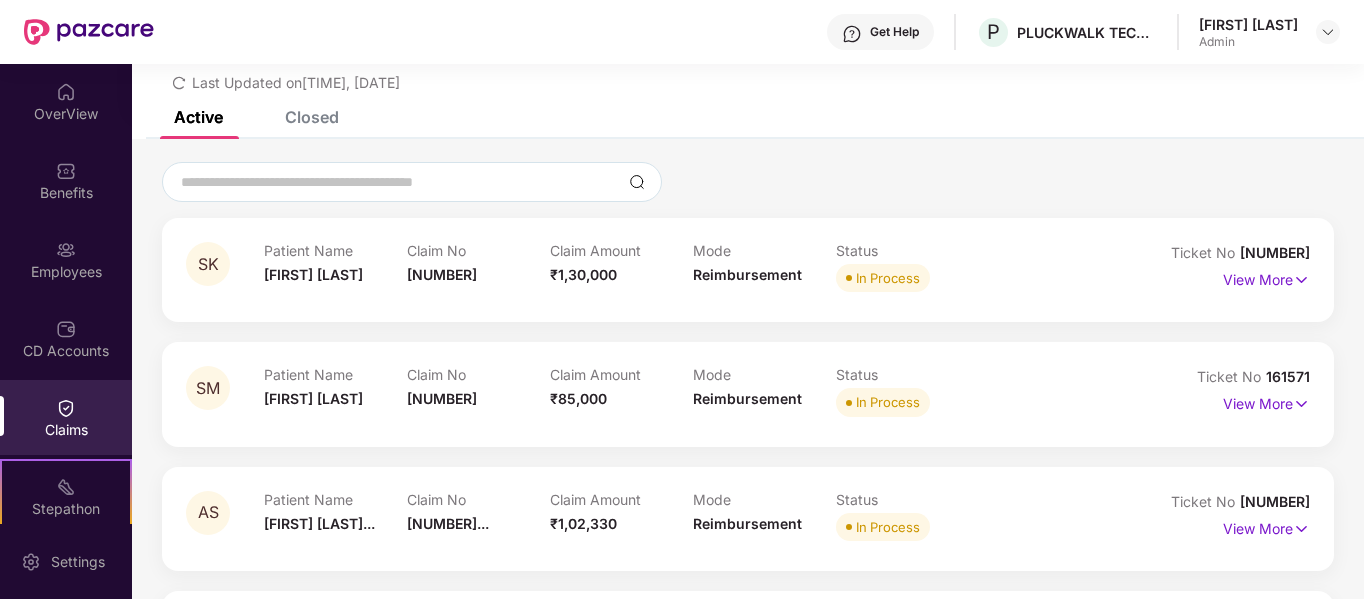 scroll, scrollTop: 0, scrollLeft: 0, axis: both 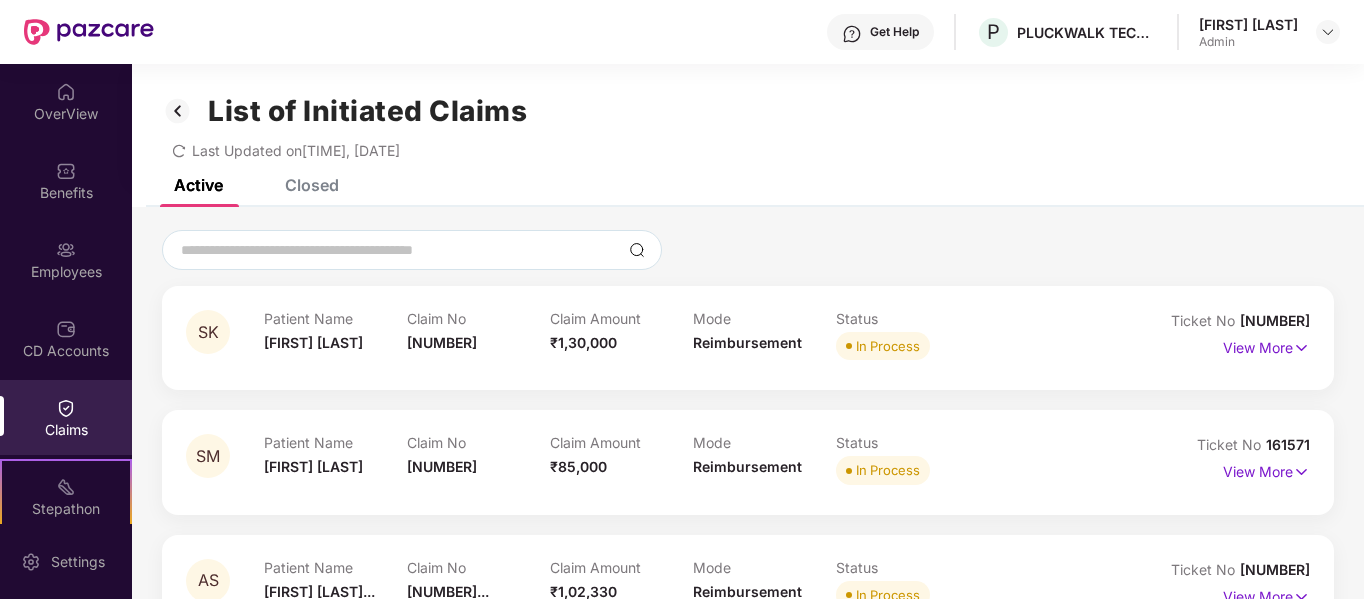 click on "Closed" at bounding box center (297, 185) 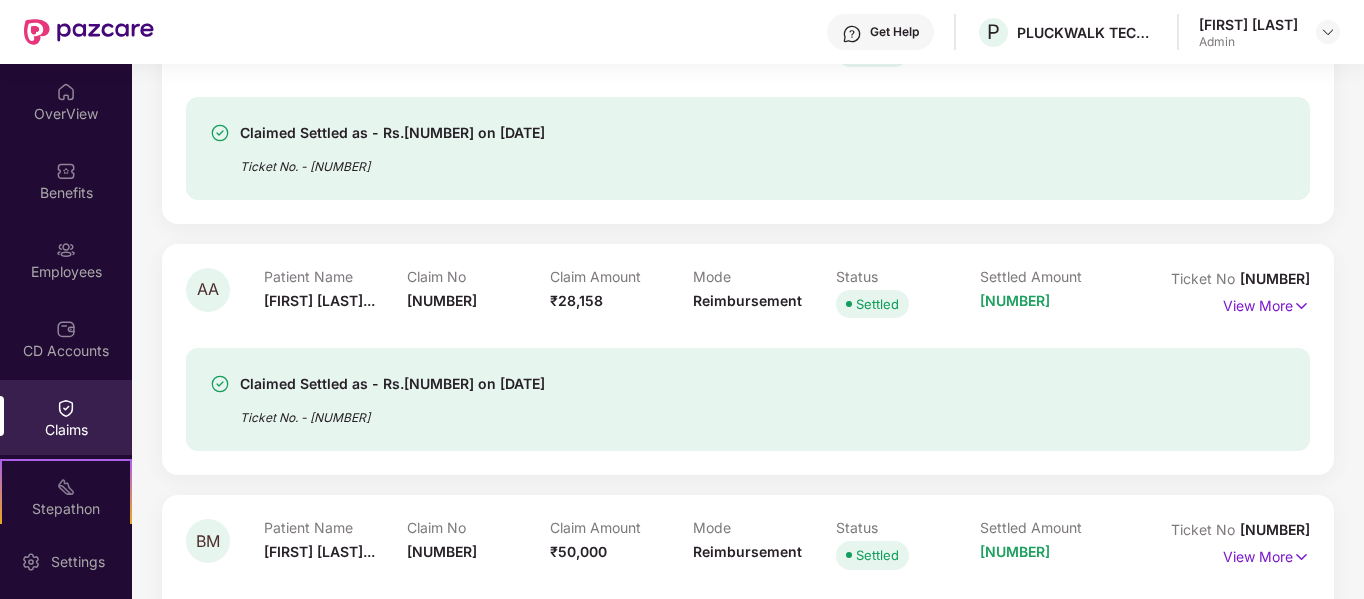 scroll, scrollTop: 619, scrollLeft: 0, axis: vertical 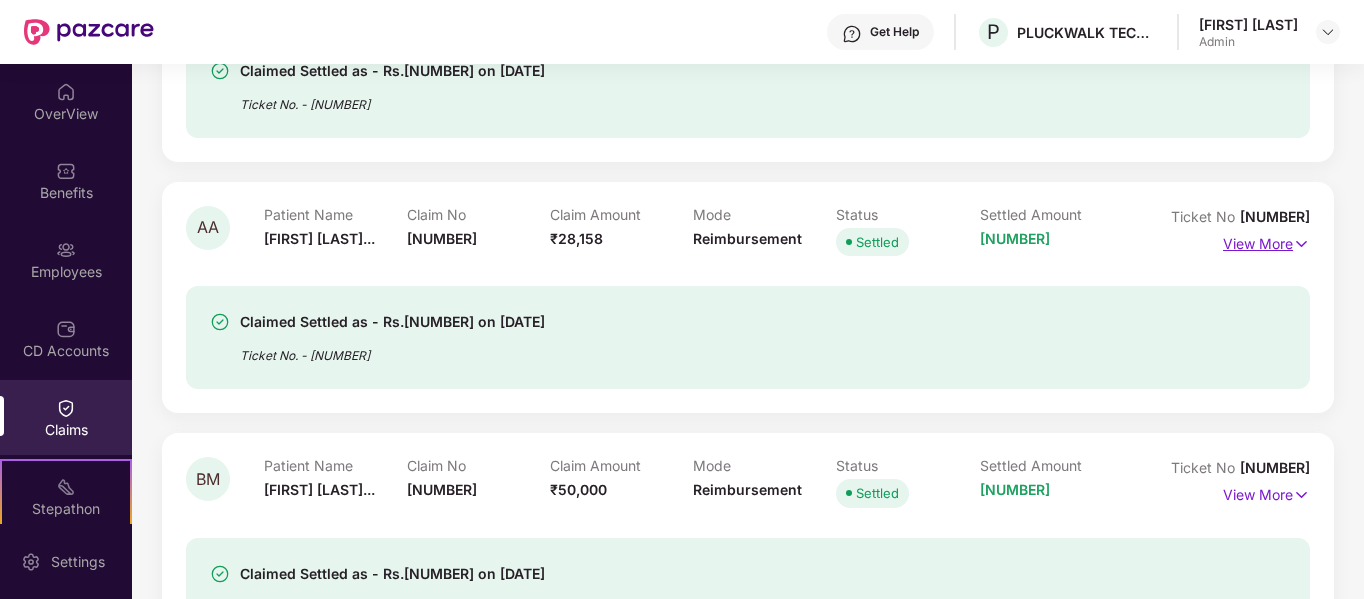 click on "View More" at bounding box center [1266, 241] 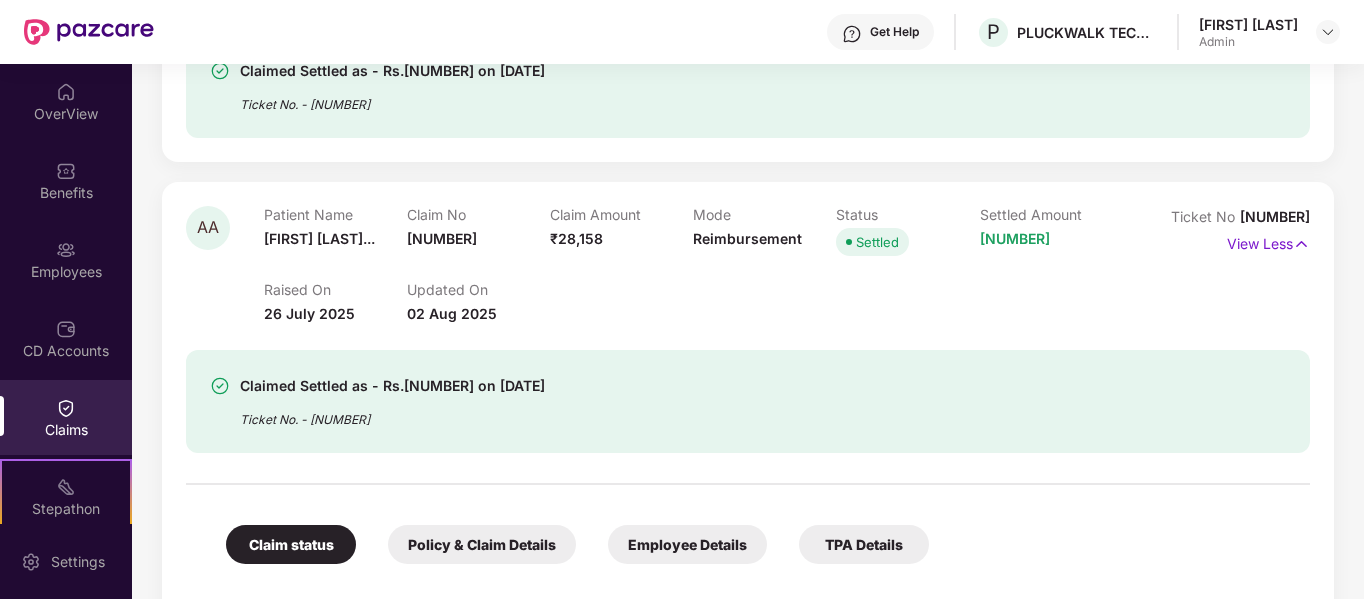 click on "Raised On [DATE] Updated On [DATE]" at bounding box center [693, 293] 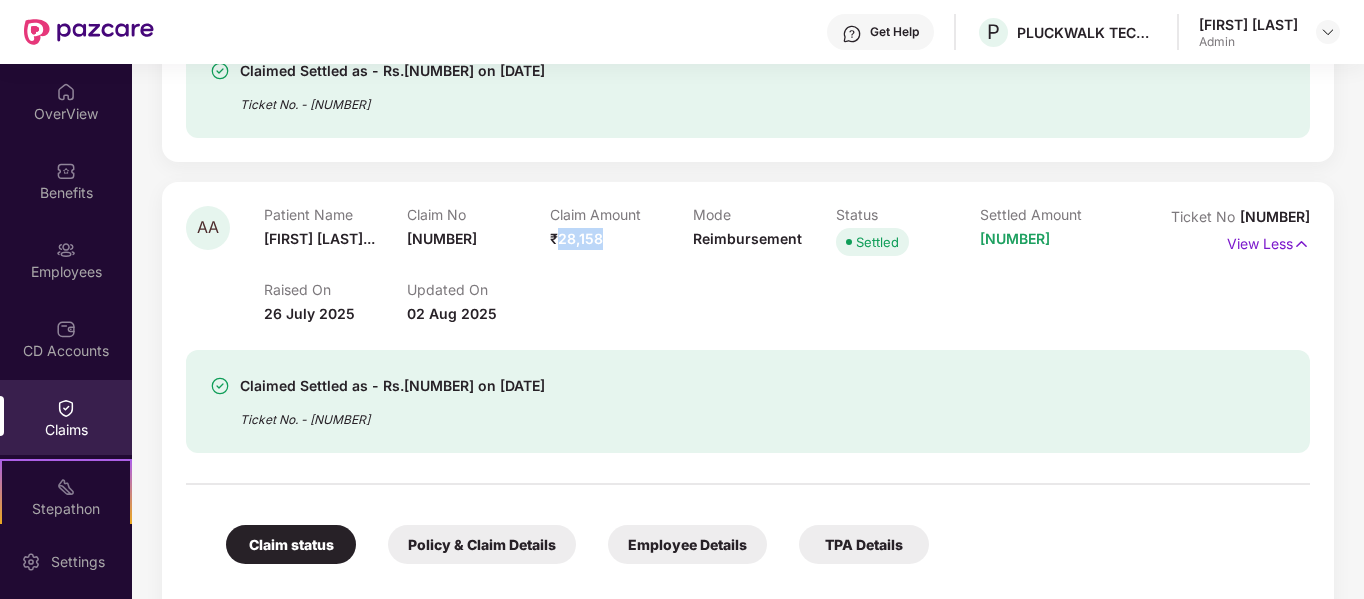 drag, startPoint x: 561, startPoint y: 238, endPoint x: 628, endPoint y: 239, distance: 67.00746 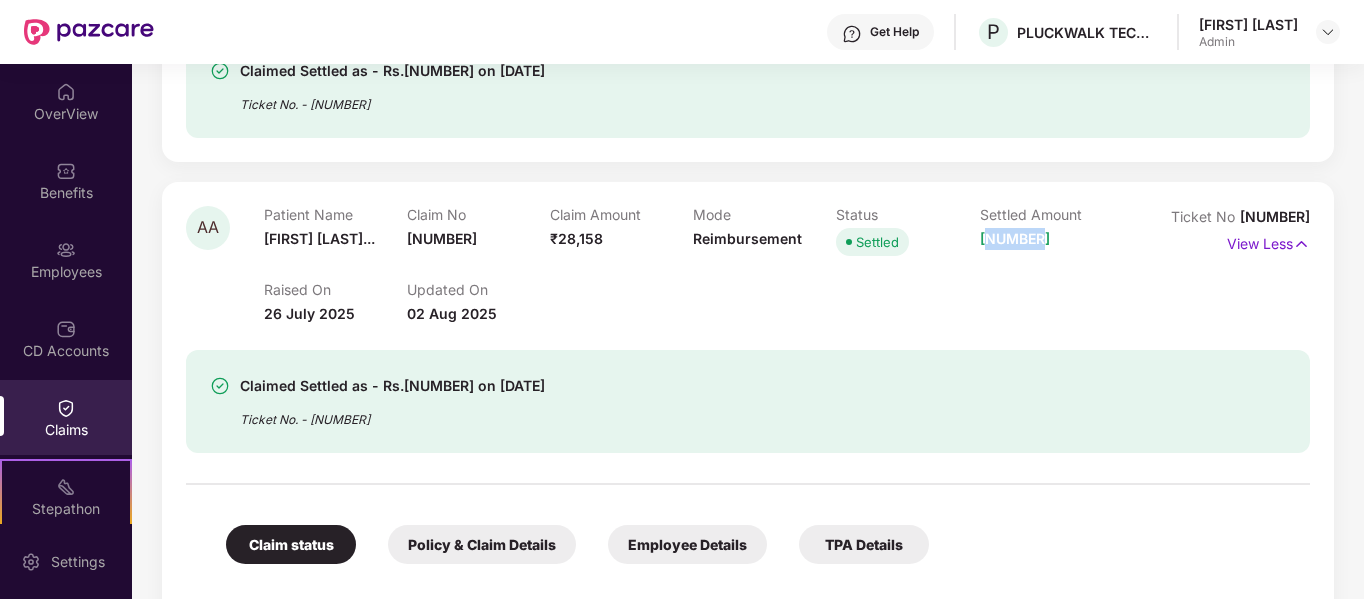 drag, startPoint x: 987, startPoint y: 246, endPoint x: 1057, endPoint y: 246, distance: 70 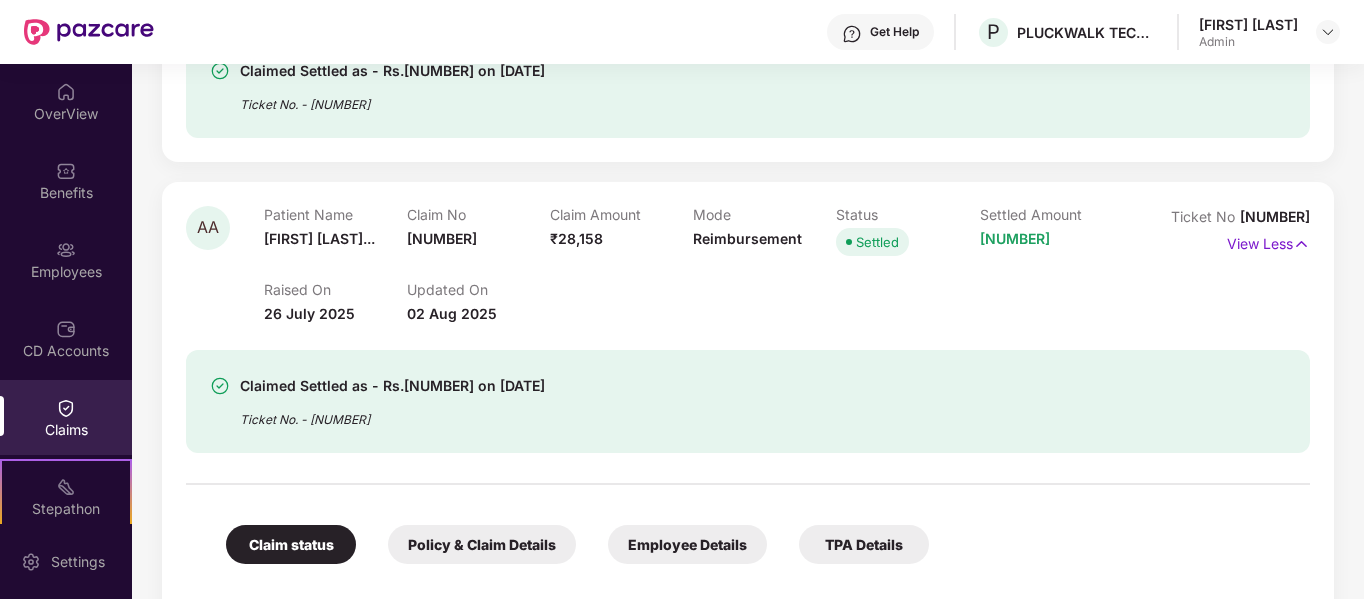 click on "Settled Amount ₹[NUMBER]" at bounding box center (1051, 233) 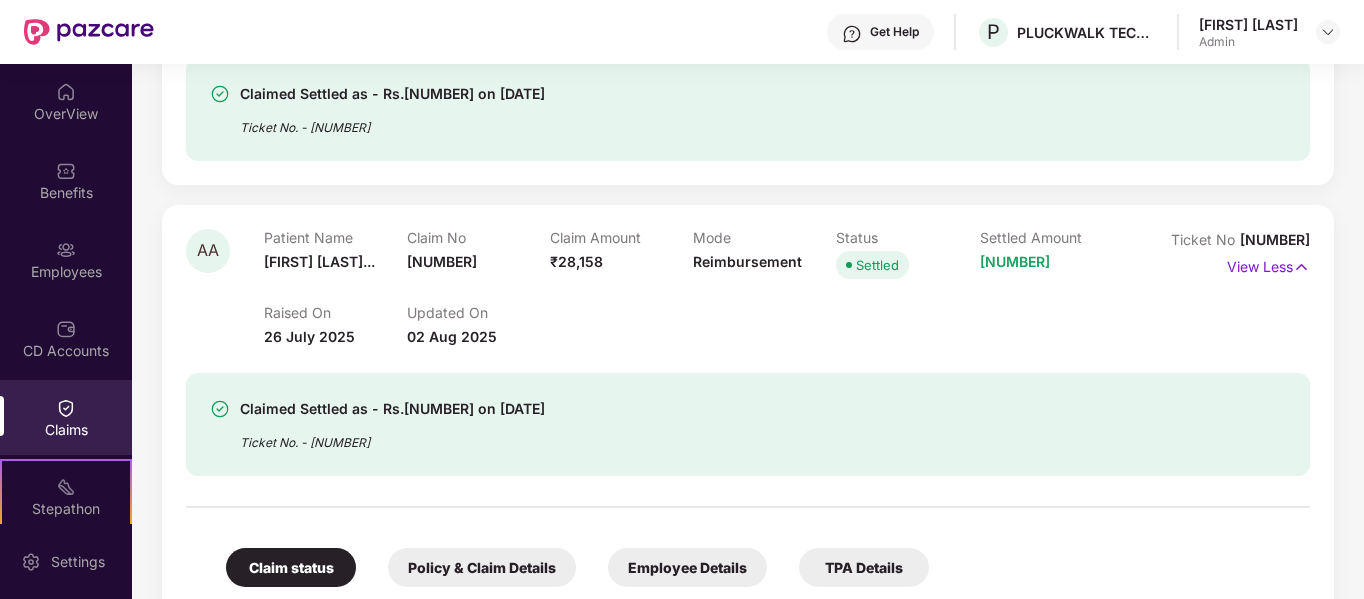 scroll, scrollTop: 0, scrollLeft: 0, axis: both 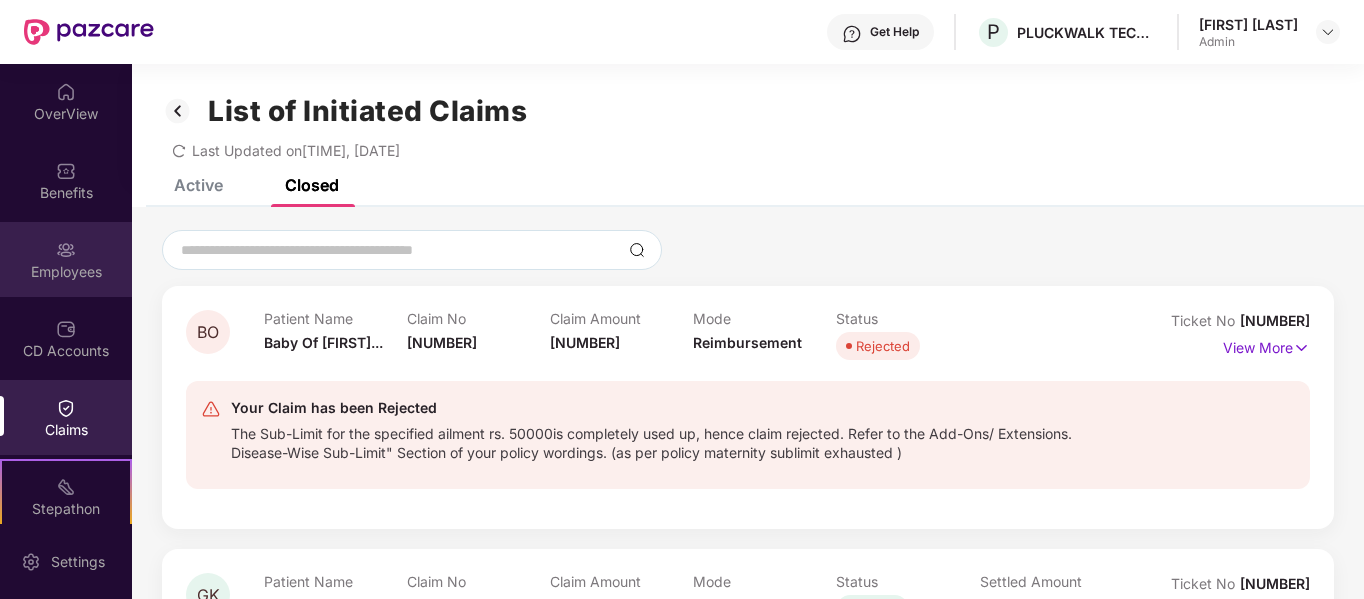 click on "Employees" at bounding box center [66, 272] 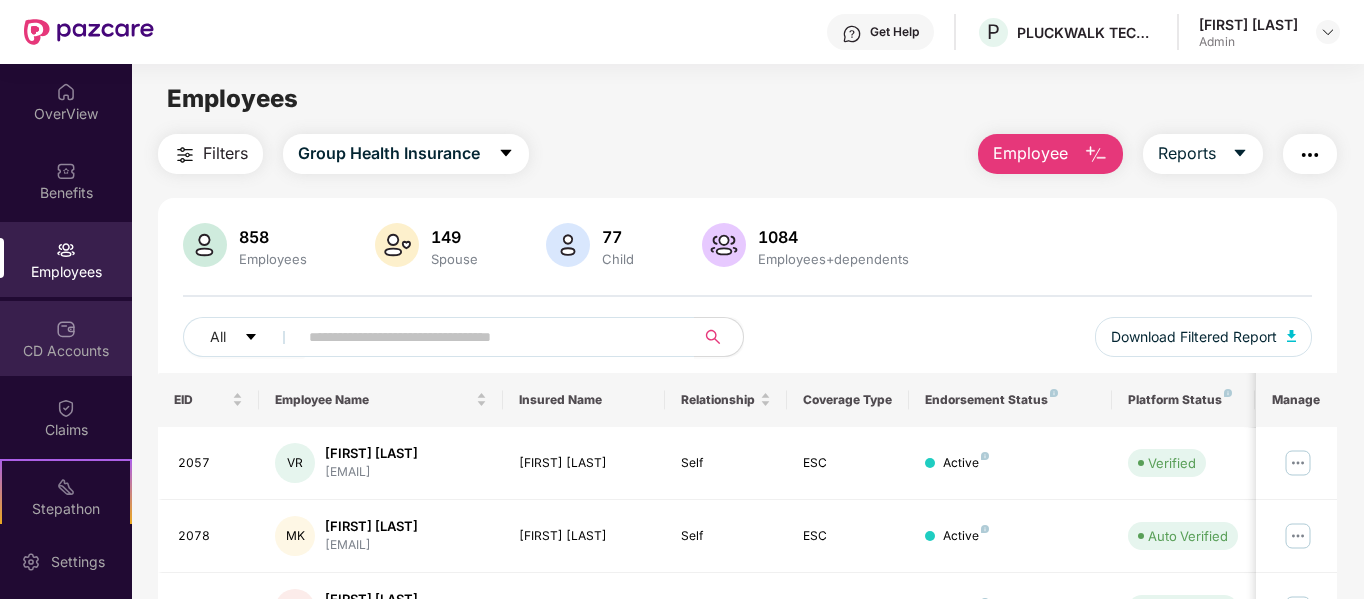 click at bounding box center [66, 329] 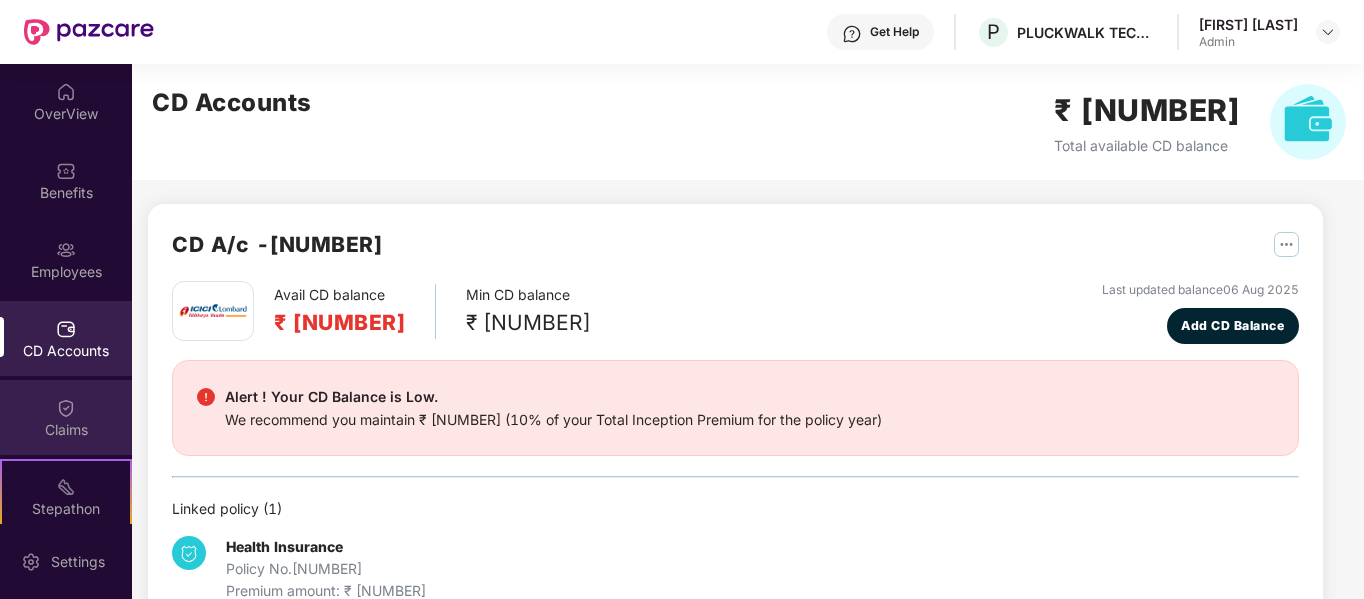 click at bounding box center (66, 408) 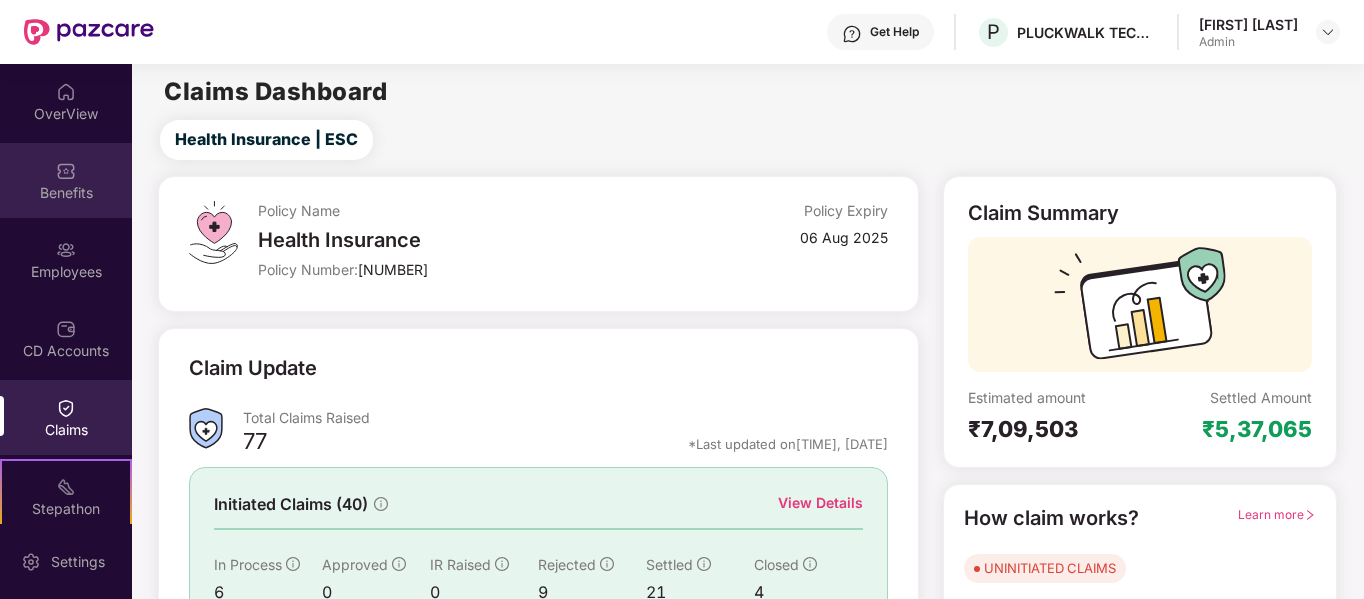 click on "Benefits" at bounding box center (66, 193) 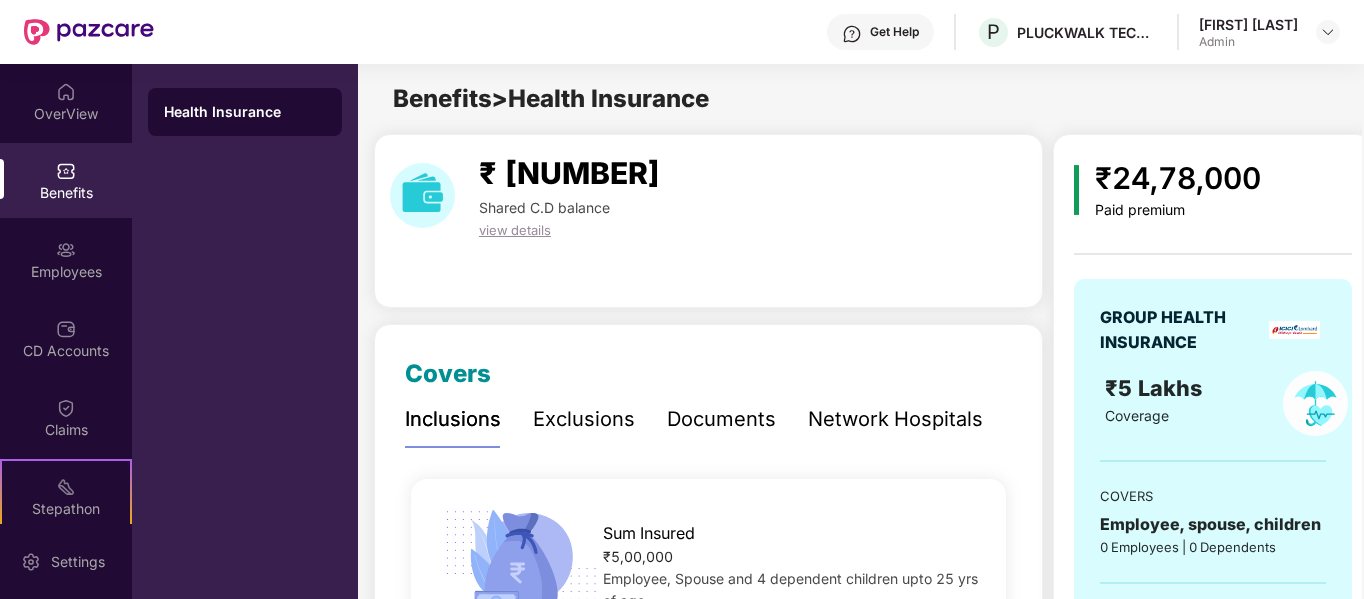 click on "Health Insurance" at bounding box center (245, 112) 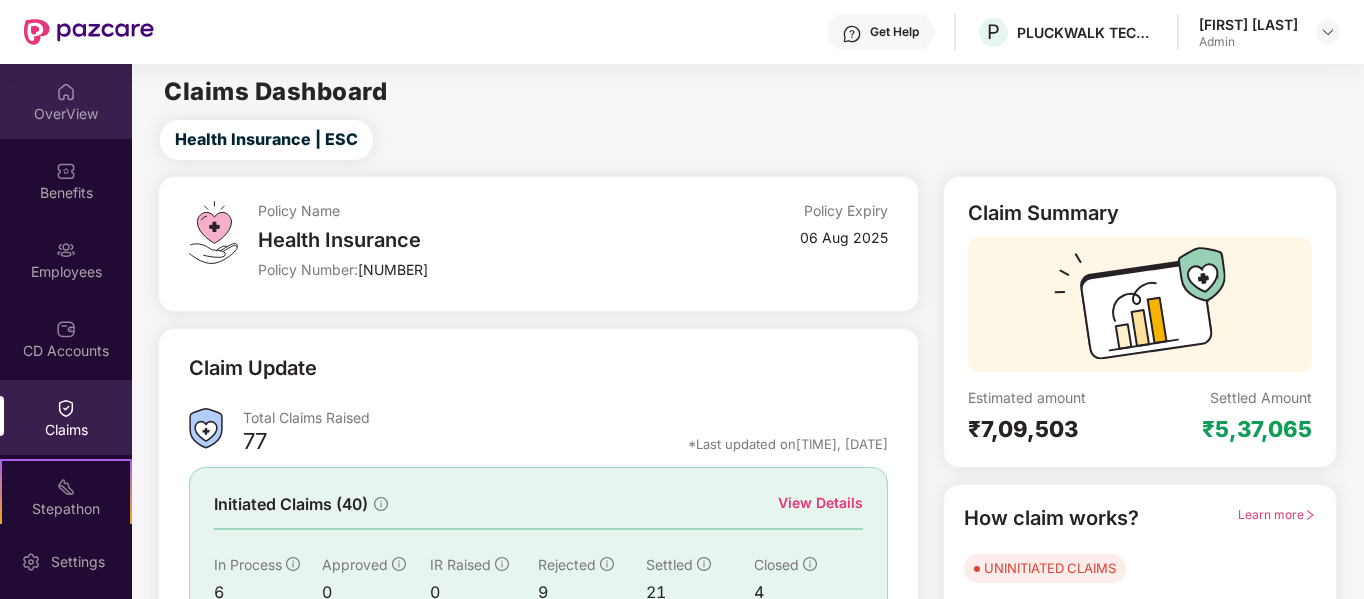 click on "OverView" at bounding box center (66, 101) 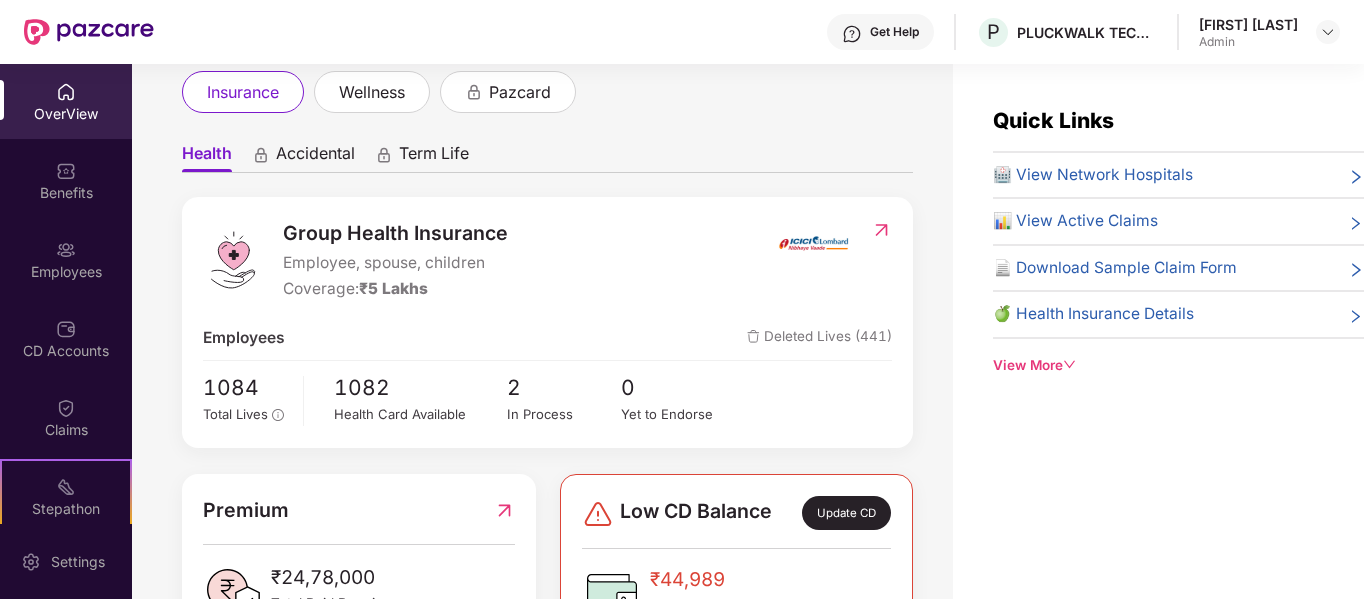scroll, scrollTop: 0, scrollLeft: 0, axis: both 